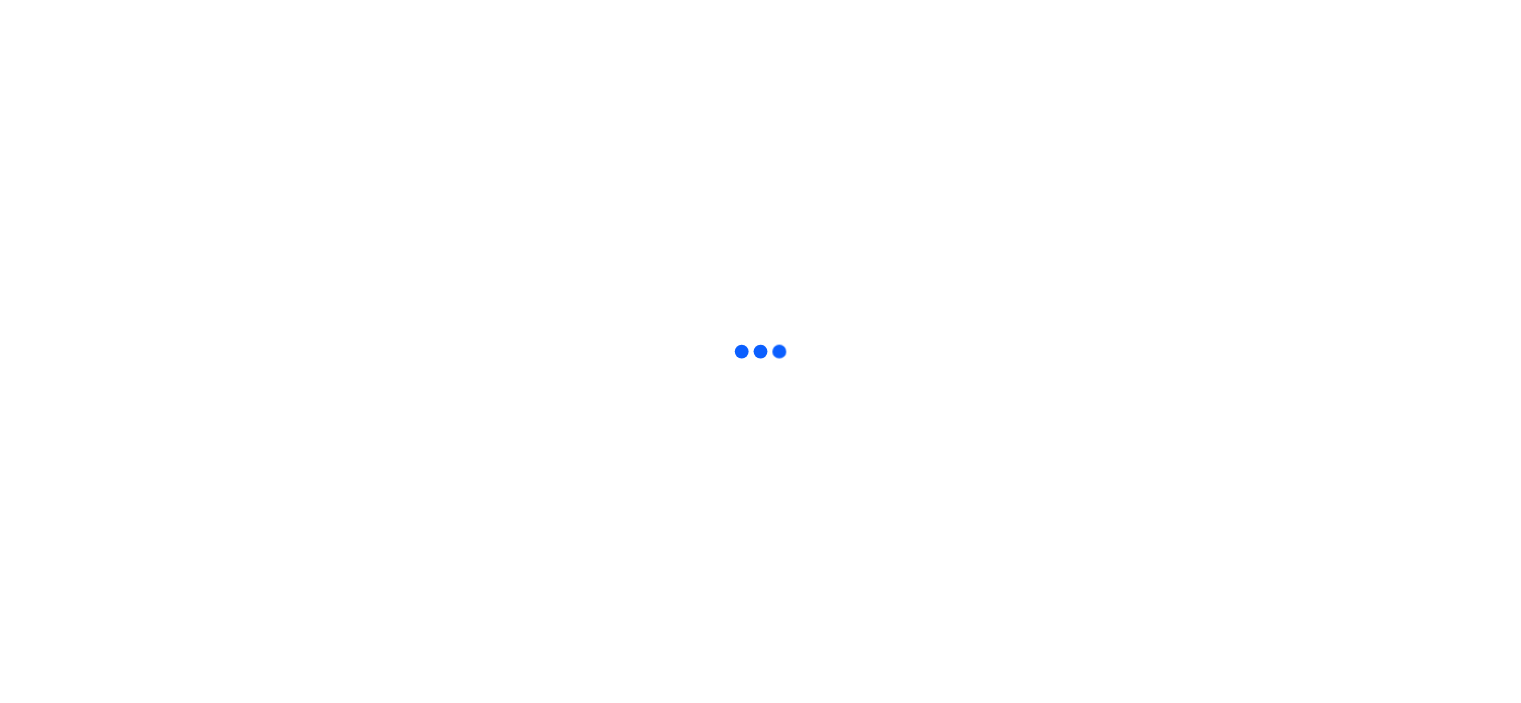 scroll, scrollTop: 0, scrollLeft: 0, axis: both 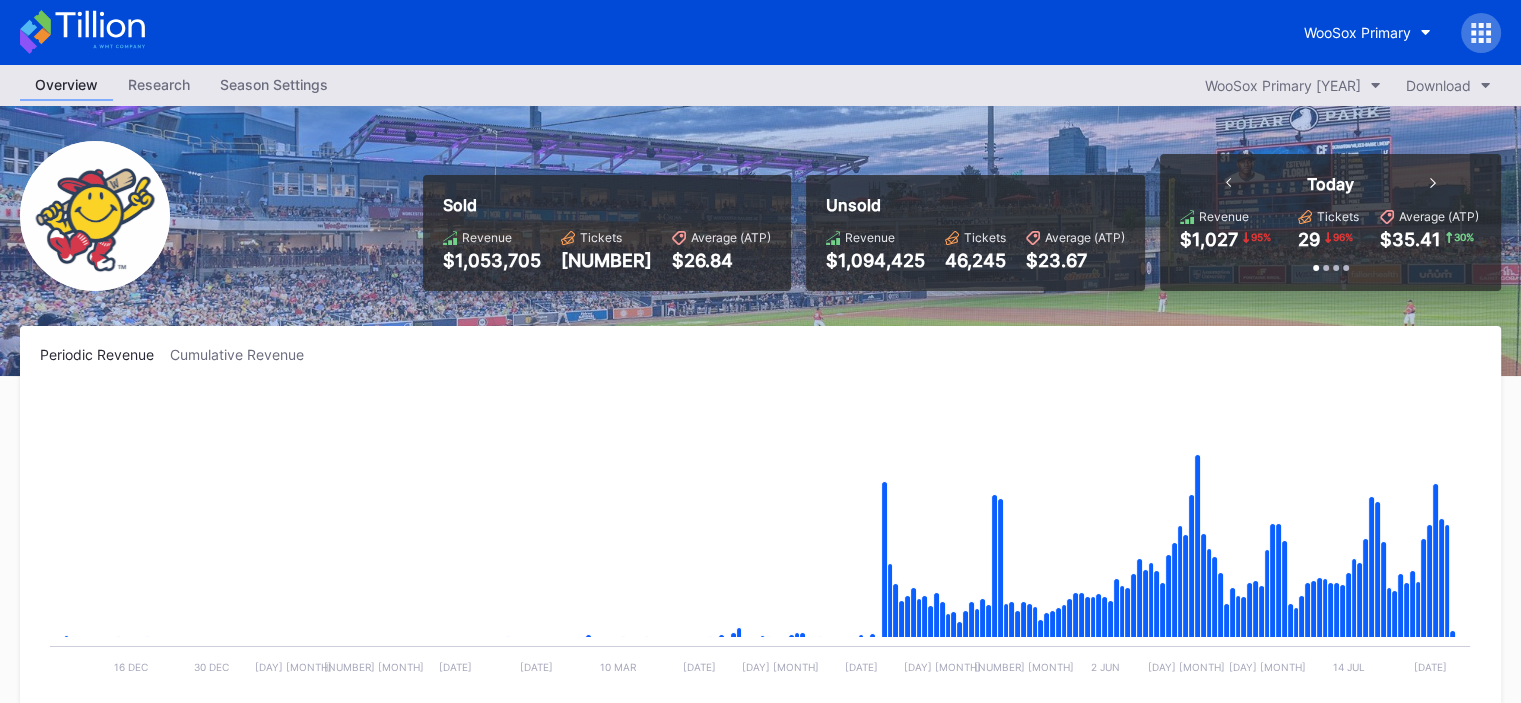 click on "Season Settings" at bounding box center (274, 84) 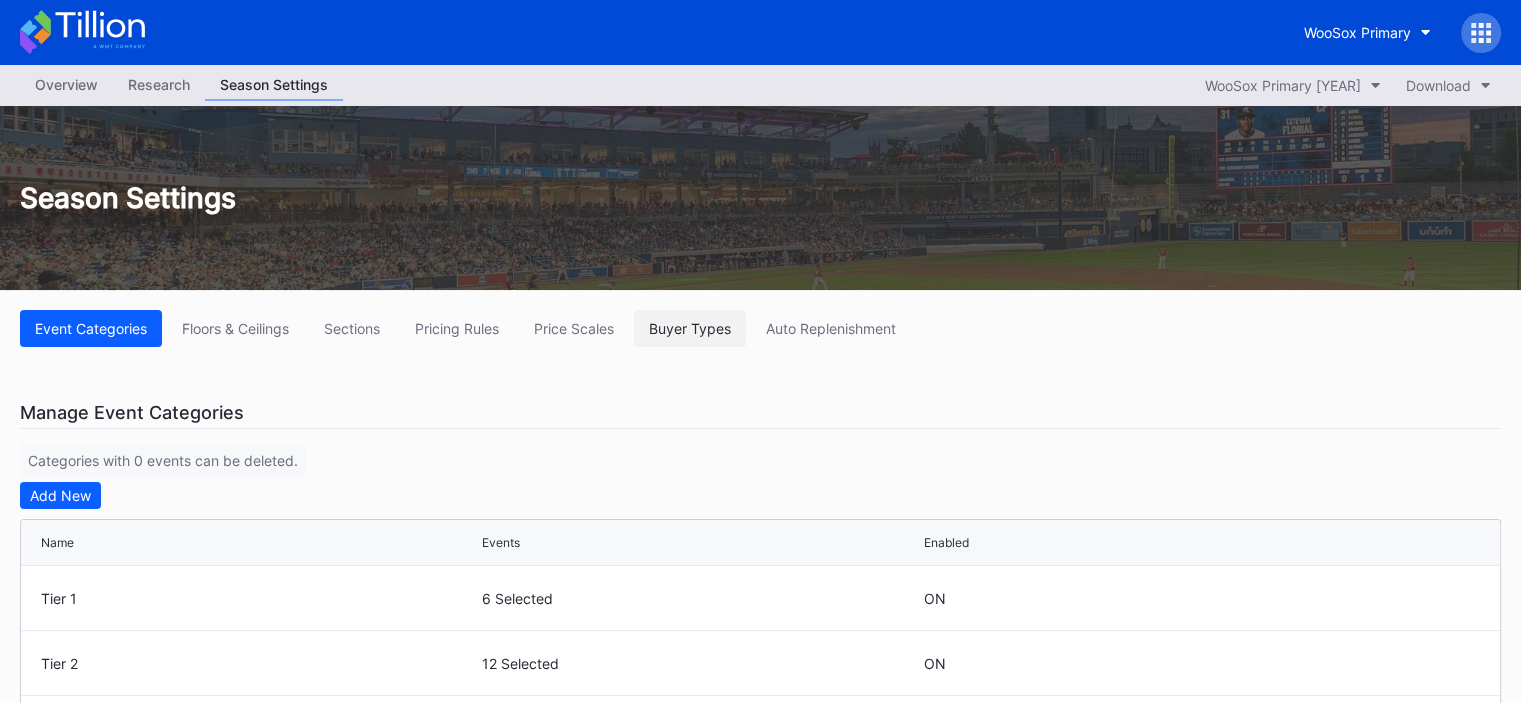 click on "Buyer Types" at bounding box center (690, 328) 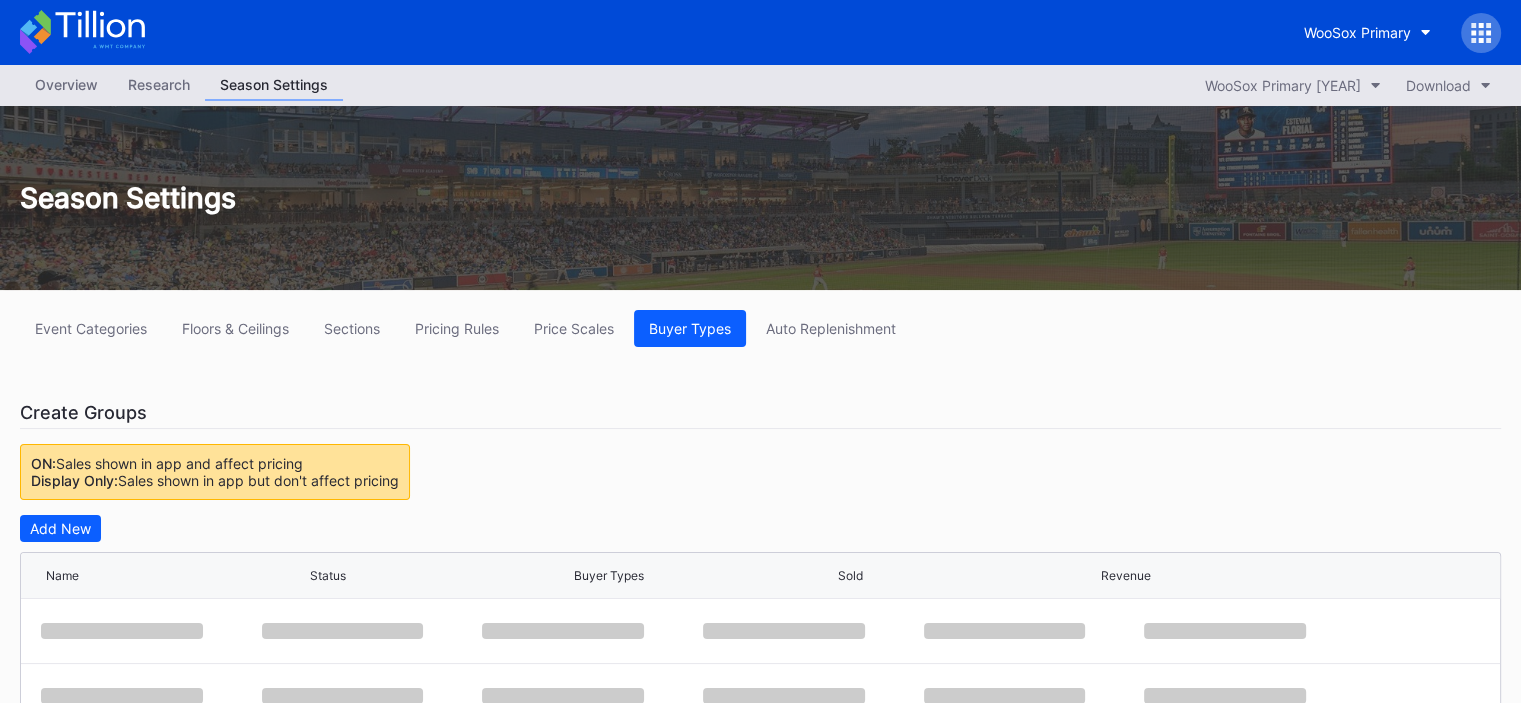 scroll, scrollTop: 300, scrollLeft: 0, axis: vertical 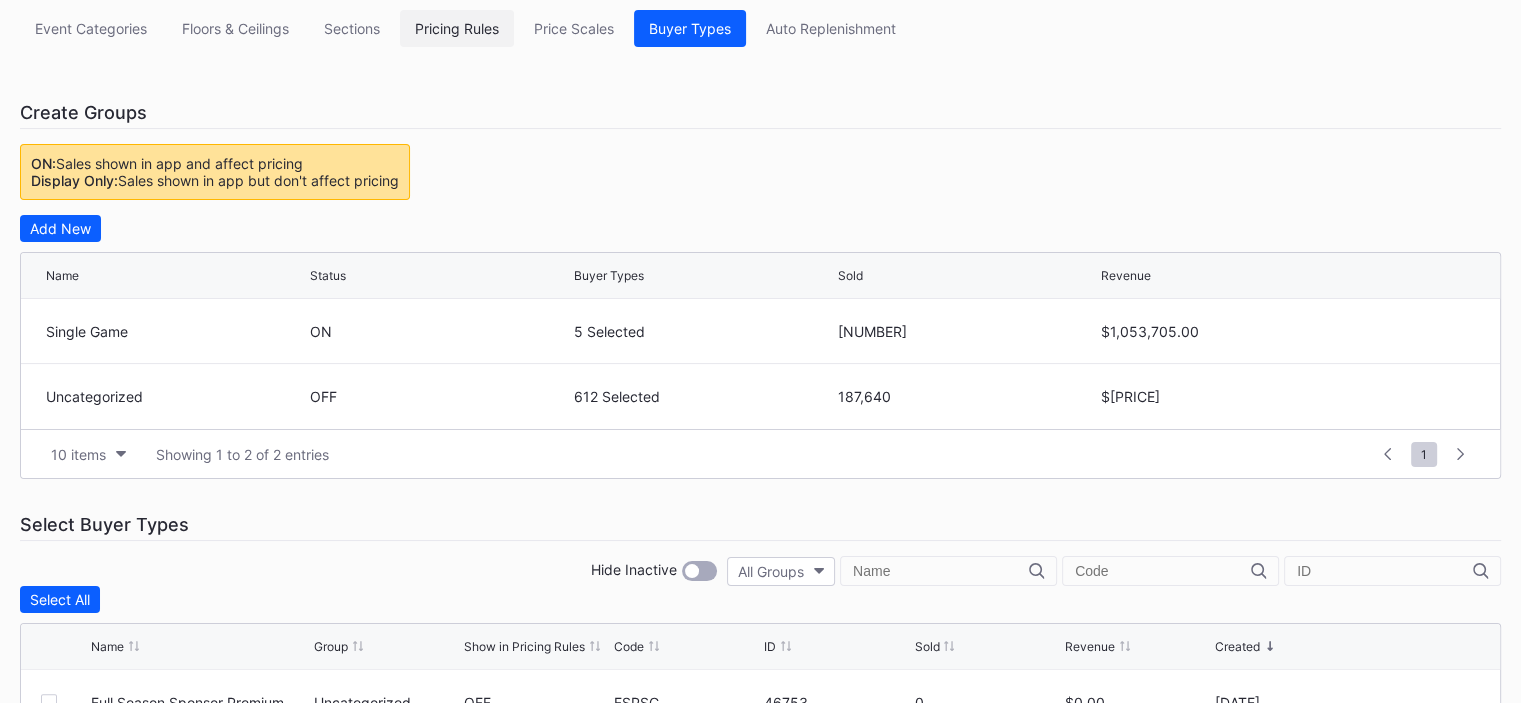 click on "Pricing Rules" at bounding box center [457, 28] 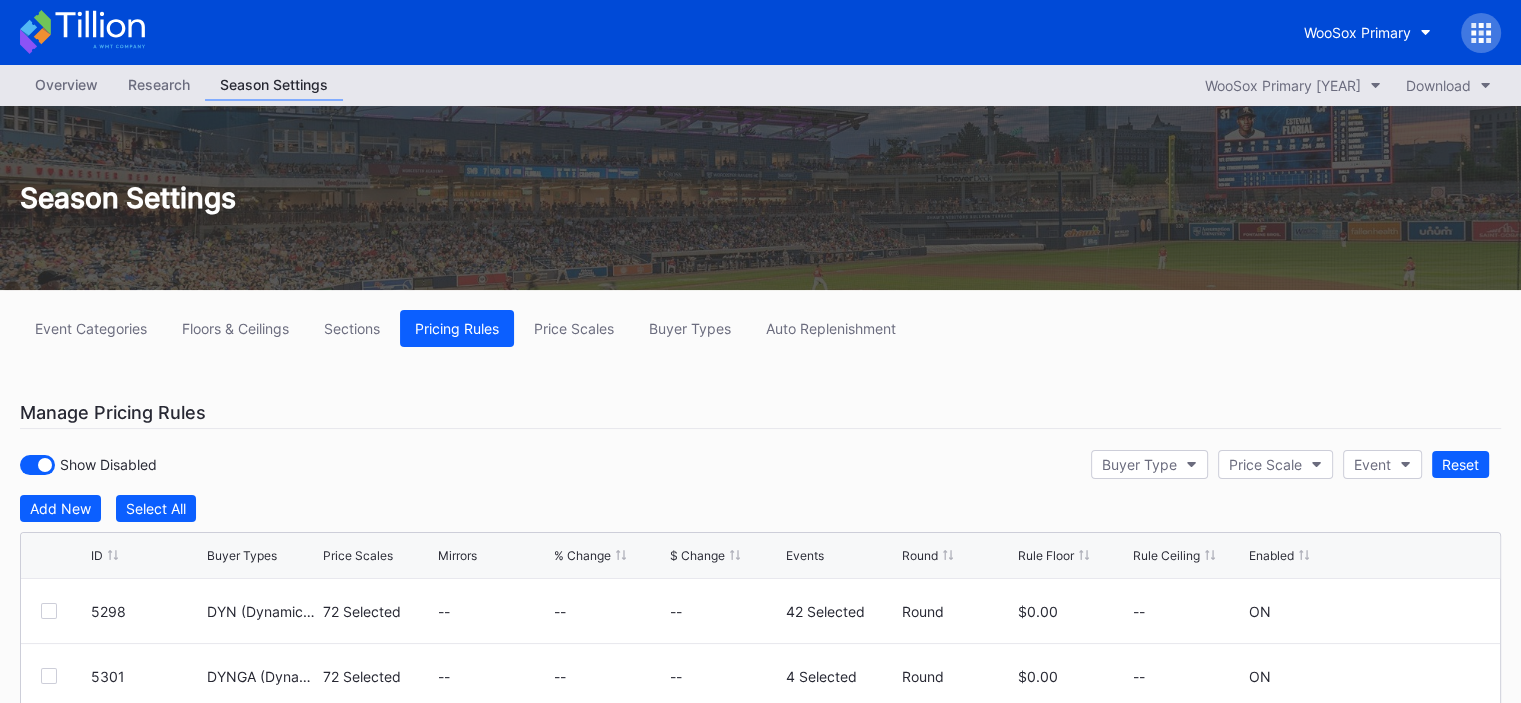 scroll, scrollTop: 188, scrollLeft: 0, axis: vertical 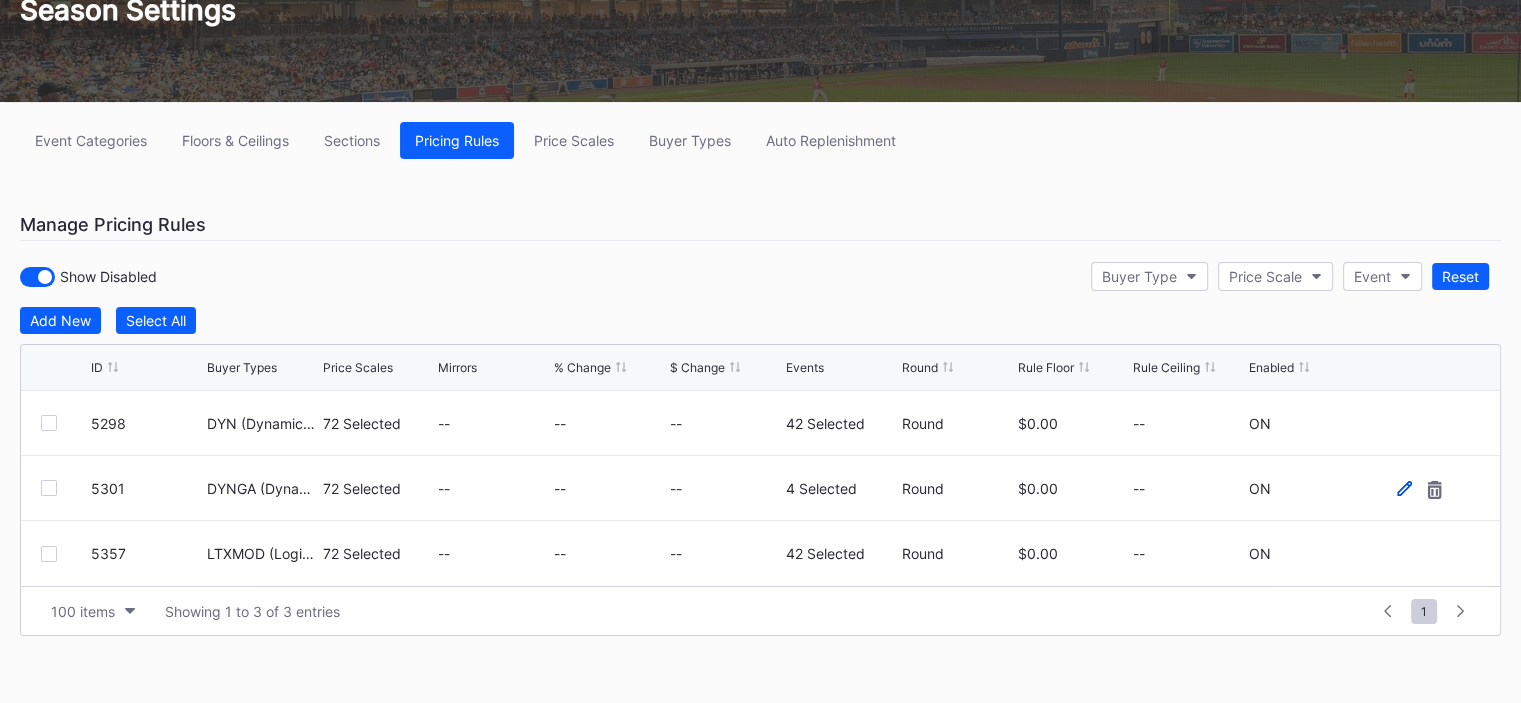 click 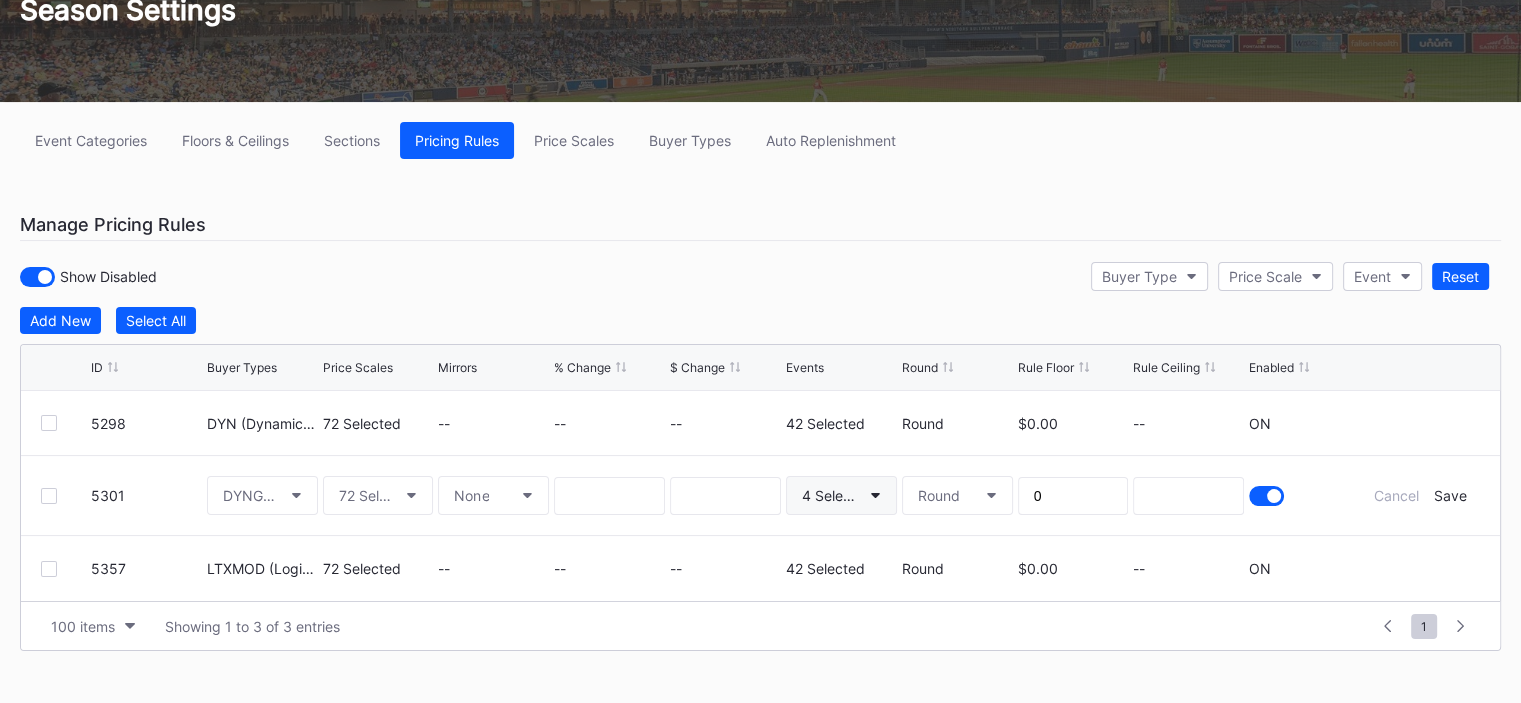 click on "4 Selected" at bounding box center [841, 495] 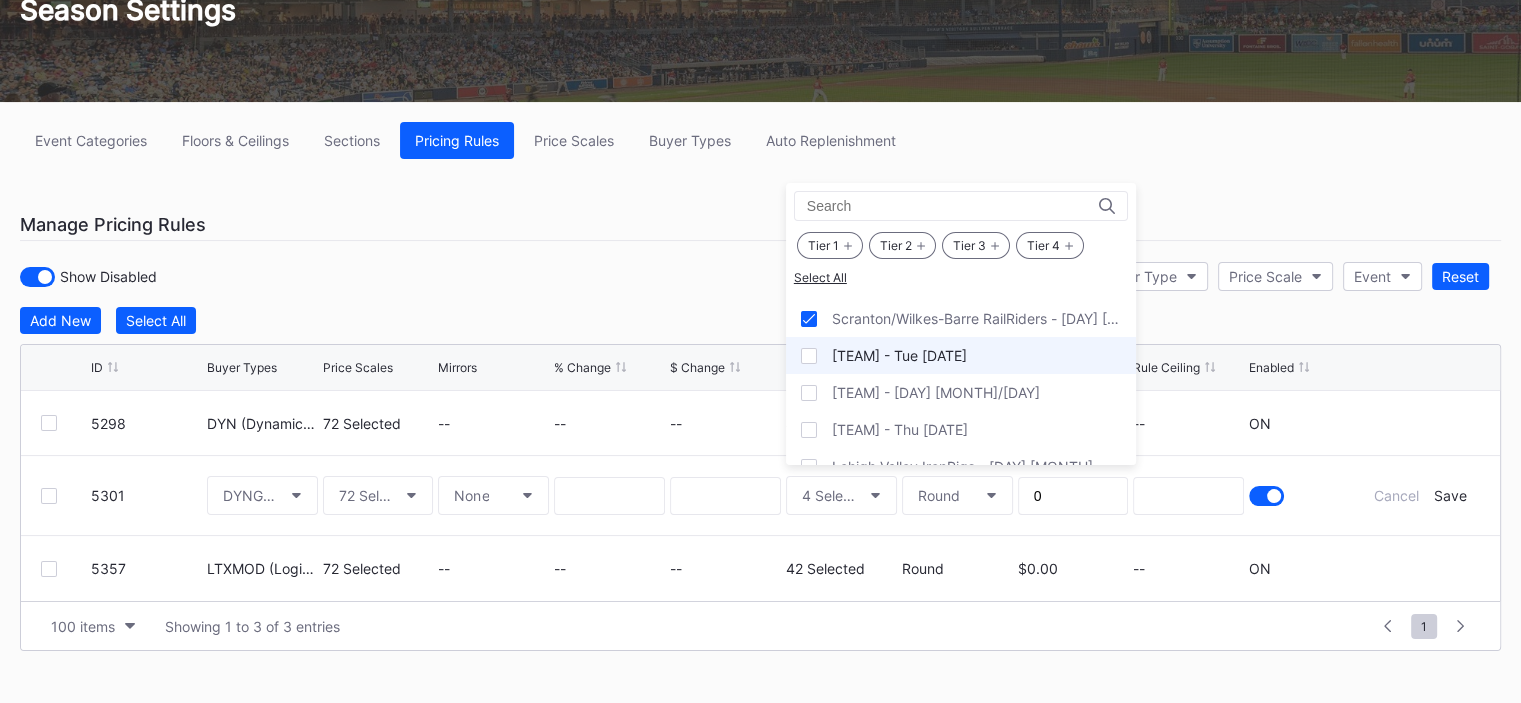 scroll, scrollTop: 500, scrollLeft: 0, axis: vertical 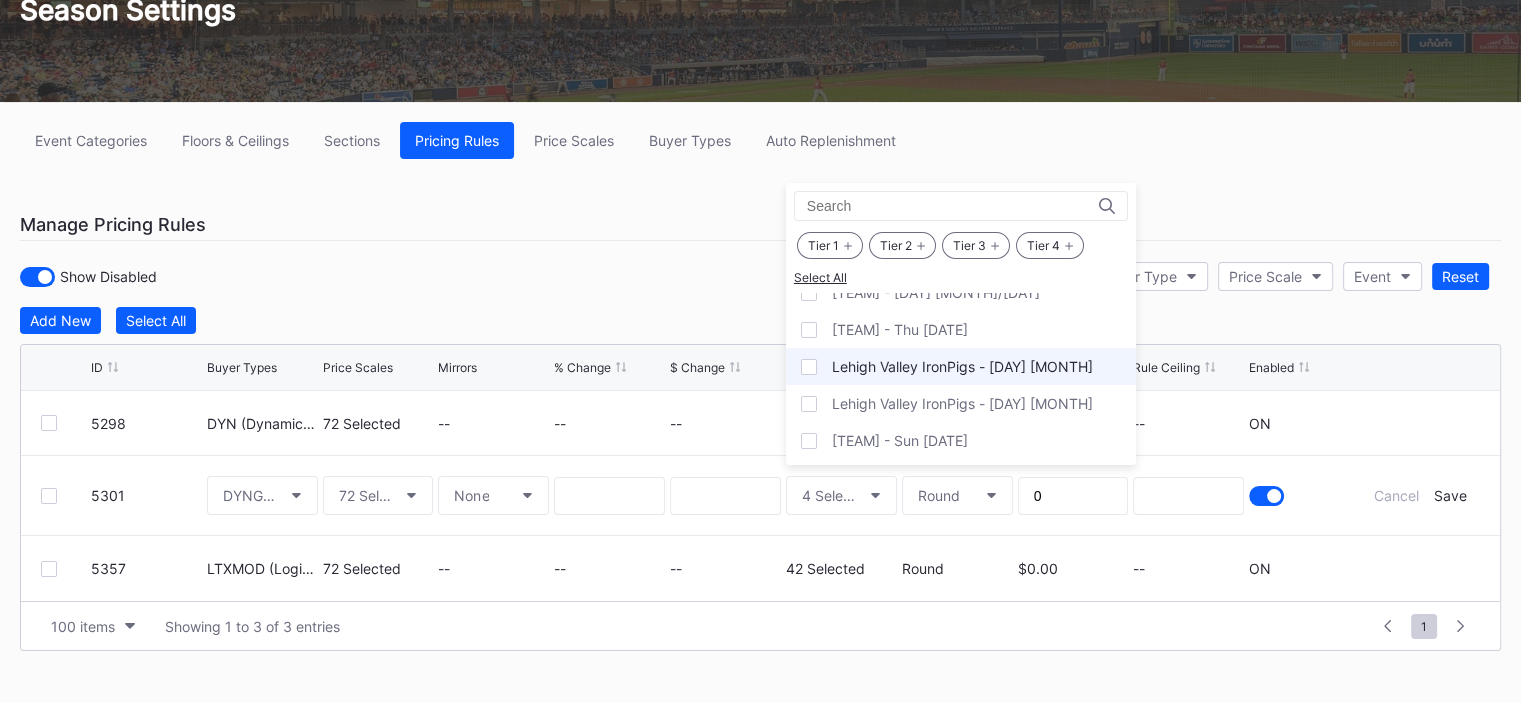 click at bounding box center [809, 367] 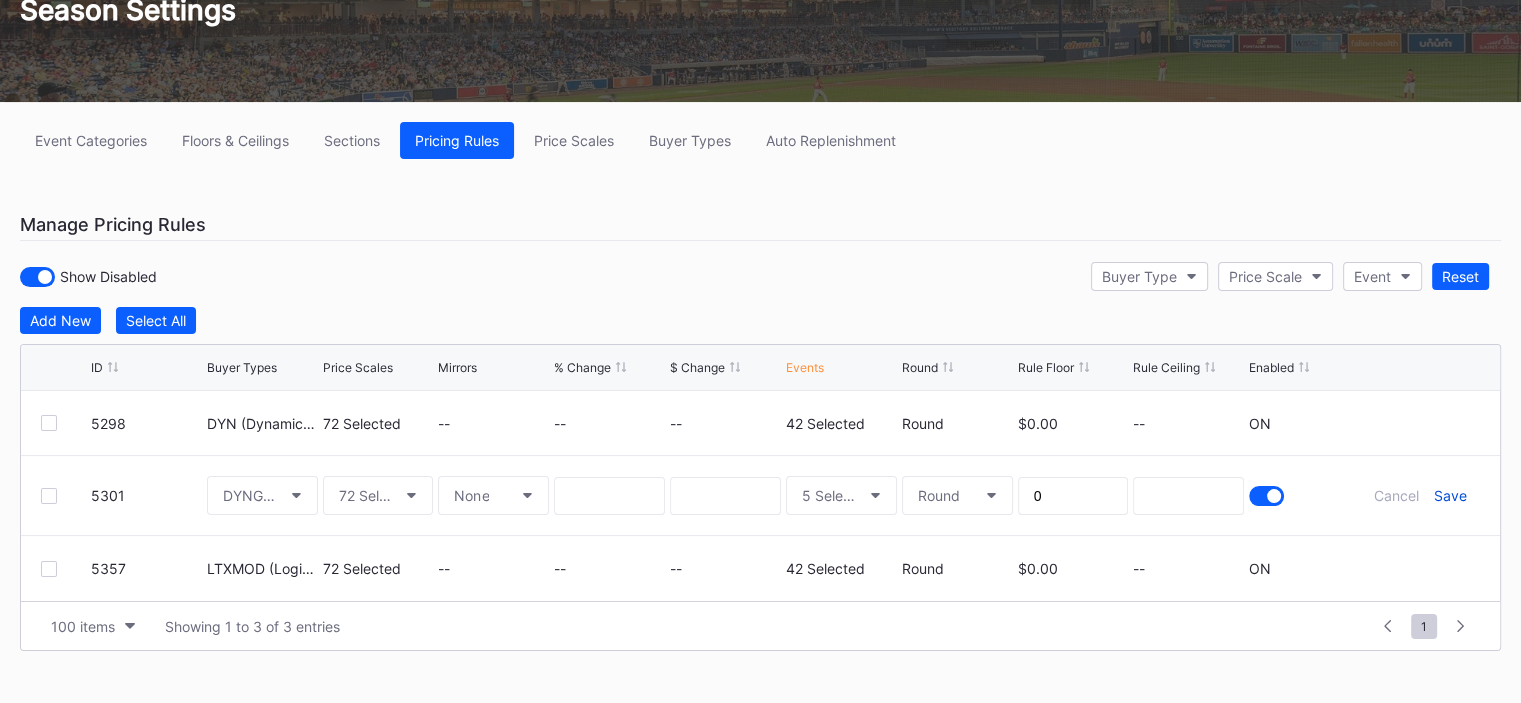 click on "Save" at bounding box center [1449, 495] 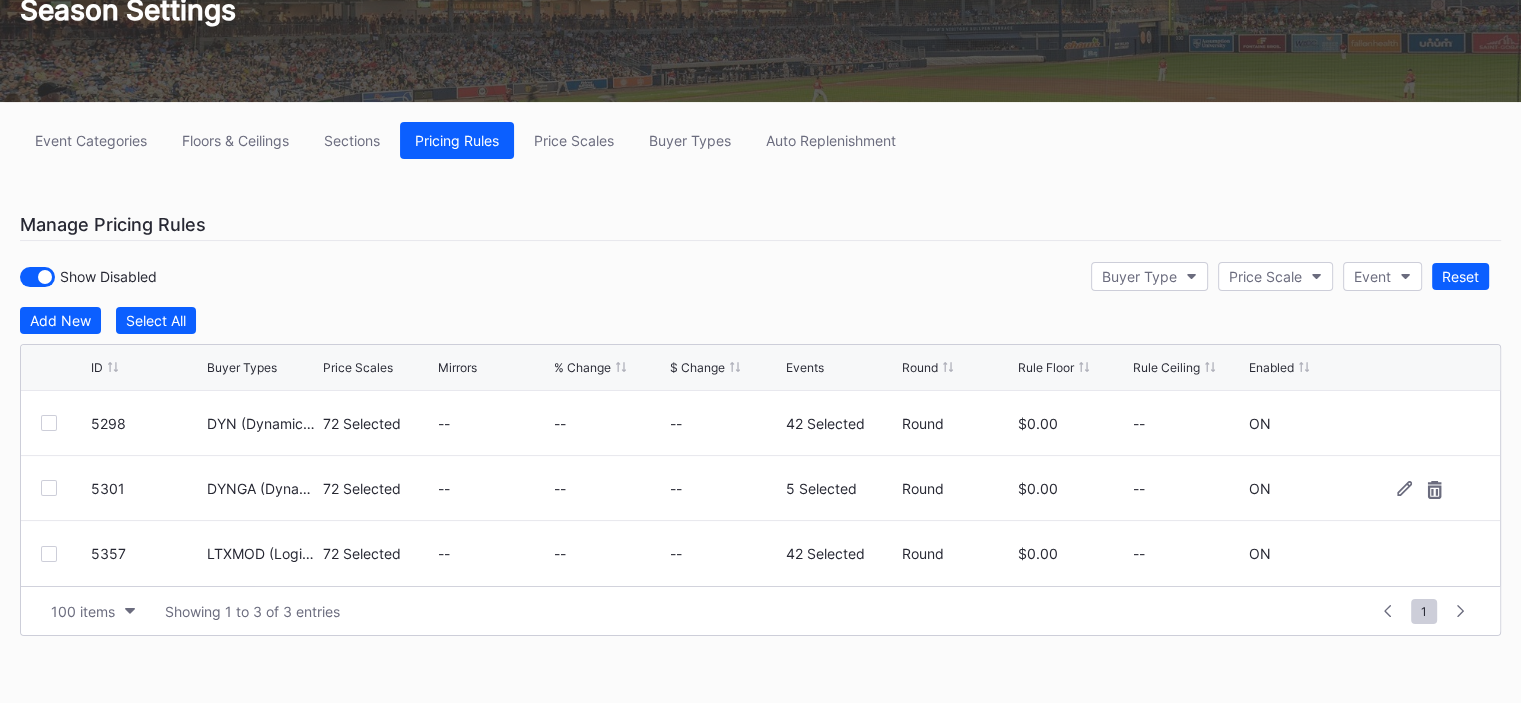 click on "Event Categories" at bounding box center [91, 140] 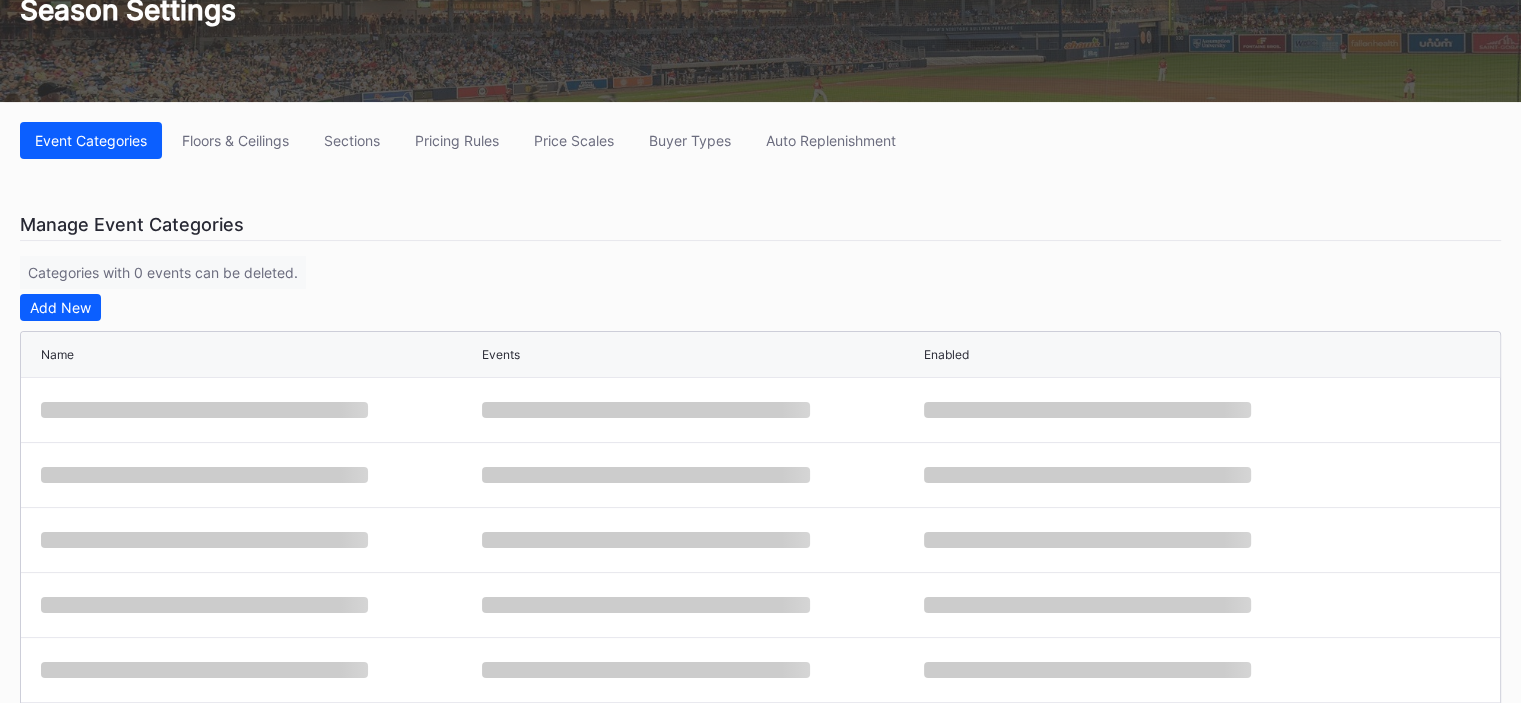 scroll, scrollTop: 0, scrollLeft: 0, axis: both 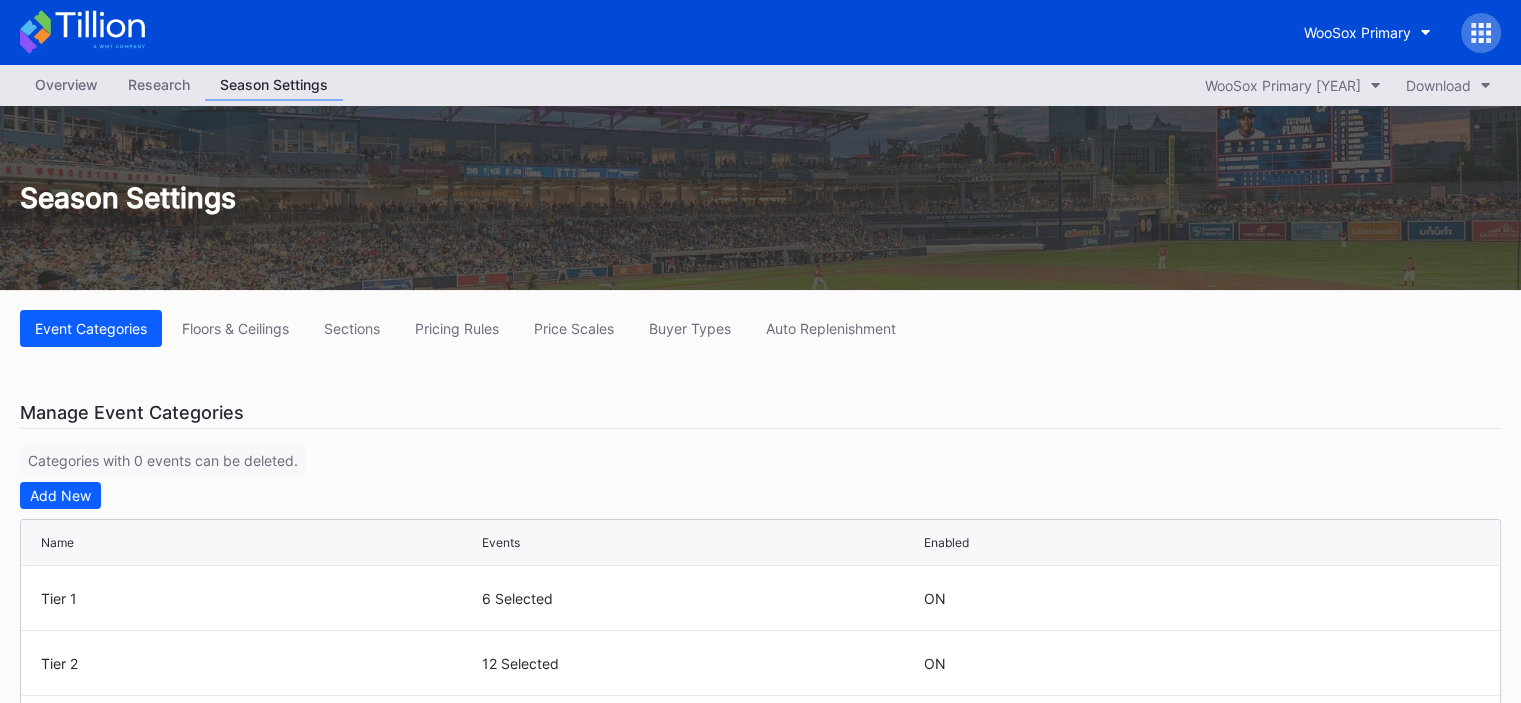 click on "Overview" at bounding box center (66, 84) 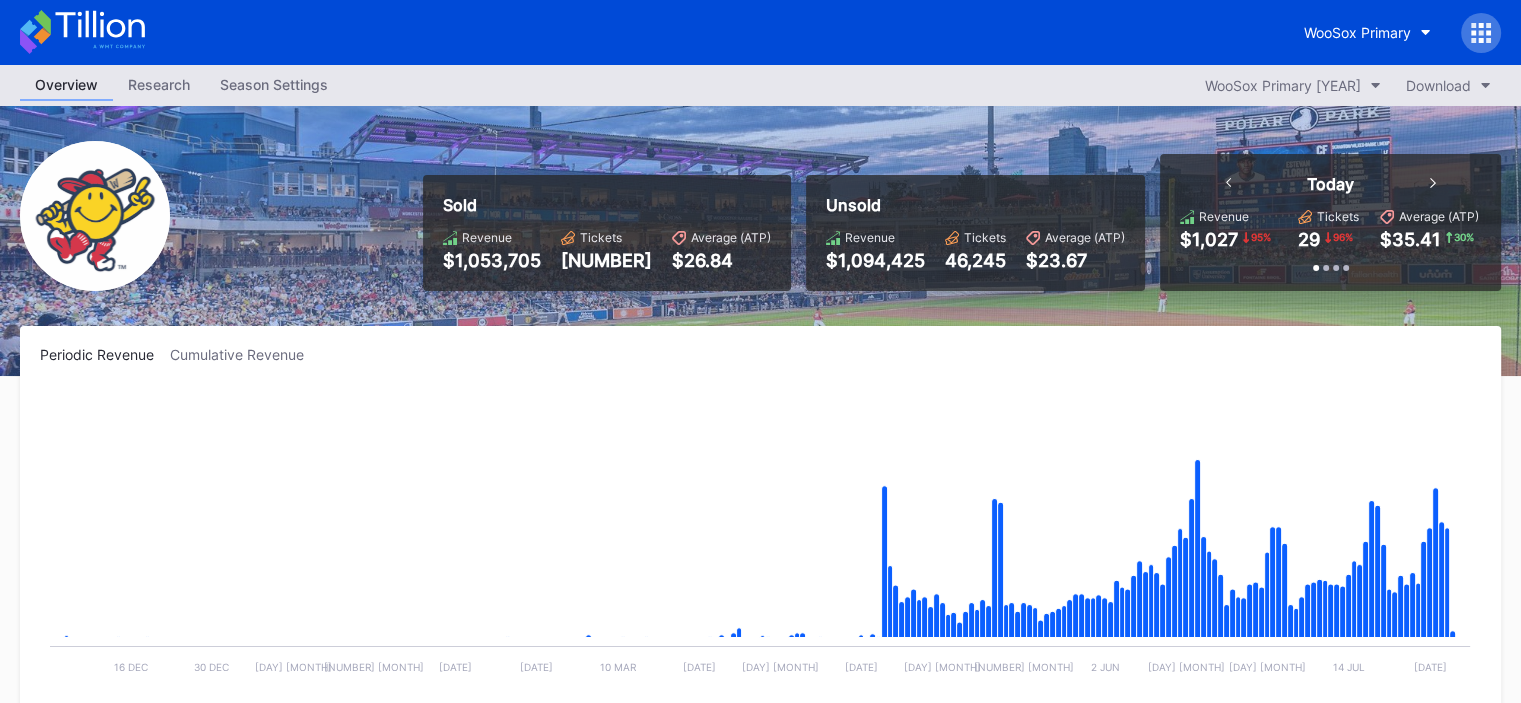 scroll, scrollTop: 975, scrollLeft: 0, axis: vertical 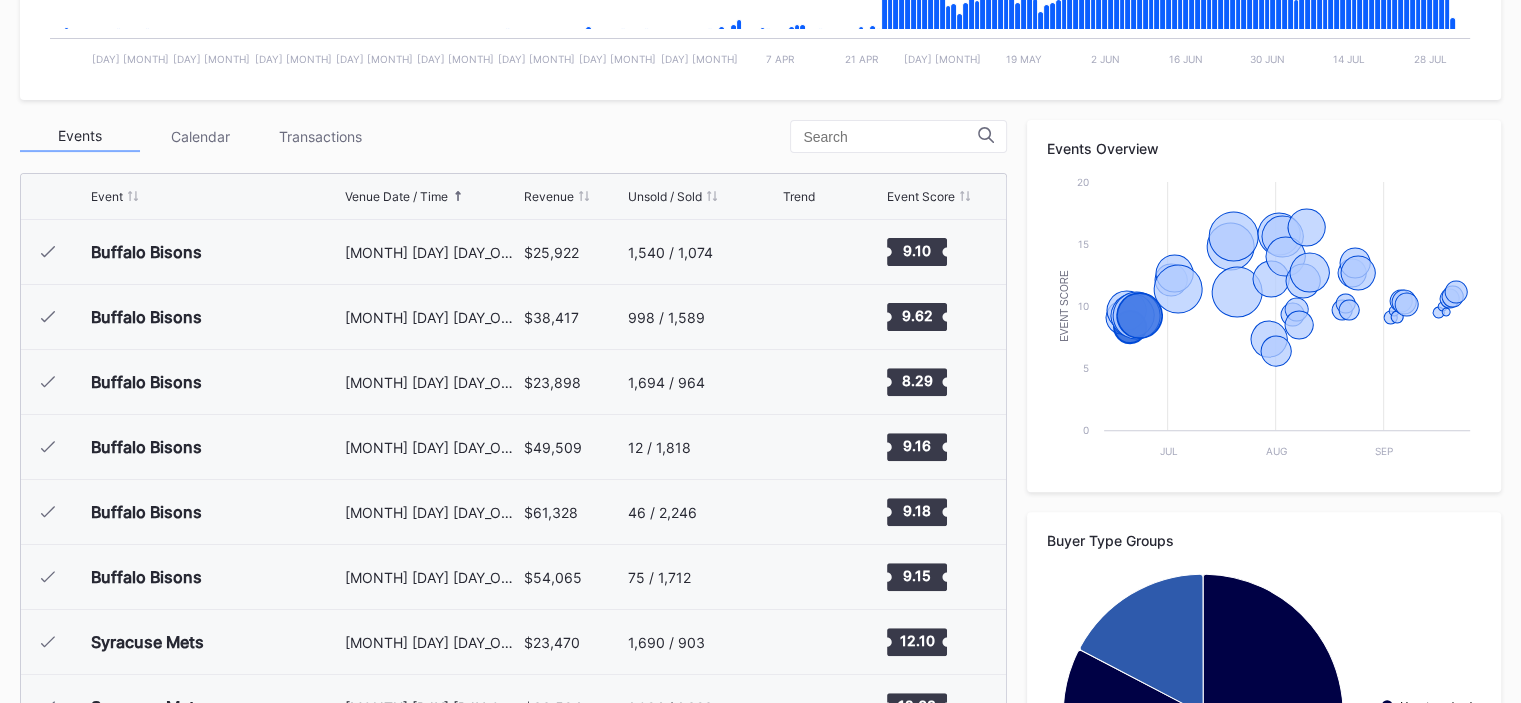 click on "Event Venue Date / Time Revenue Unsold / Sold Trend Event Score" at bounding box center (513, 197) 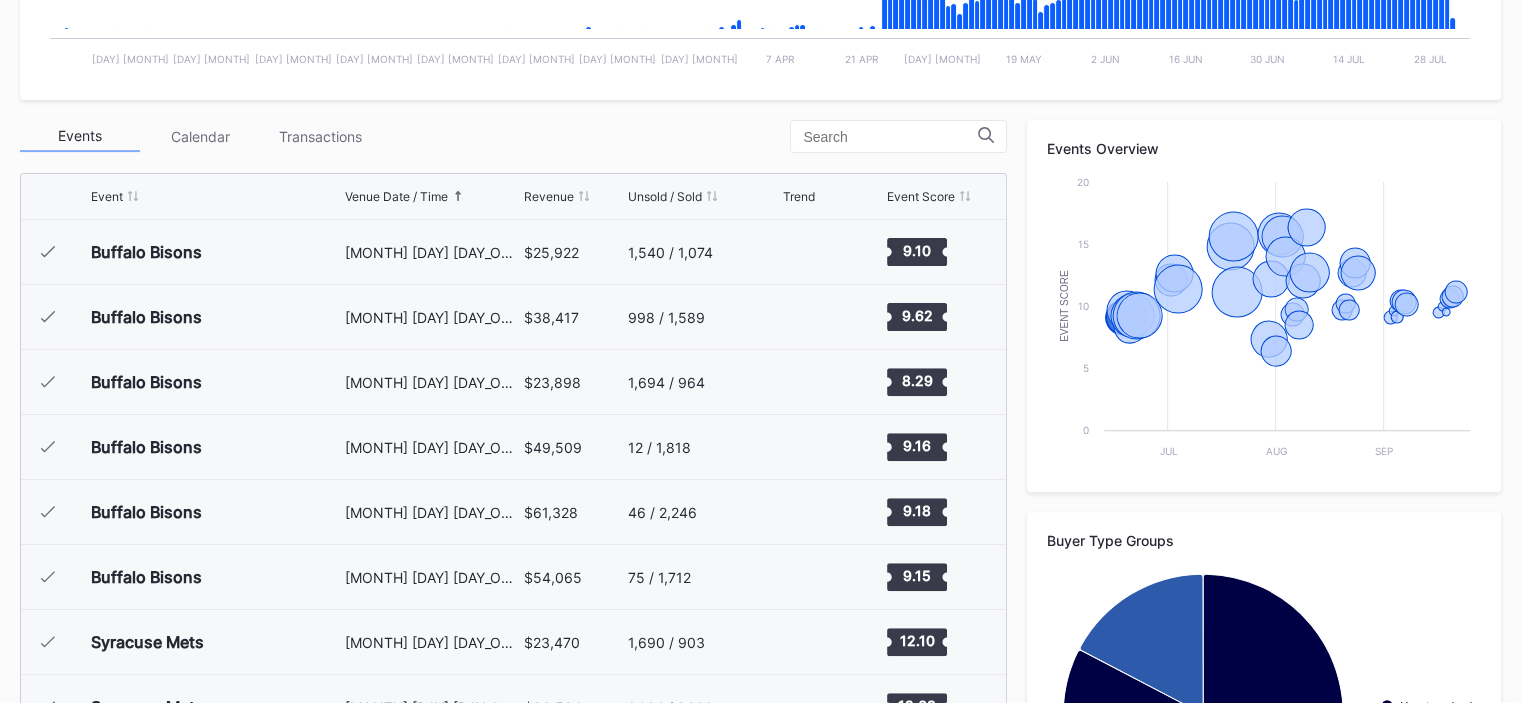click on "Event Score" at bounding box center [921, 196] 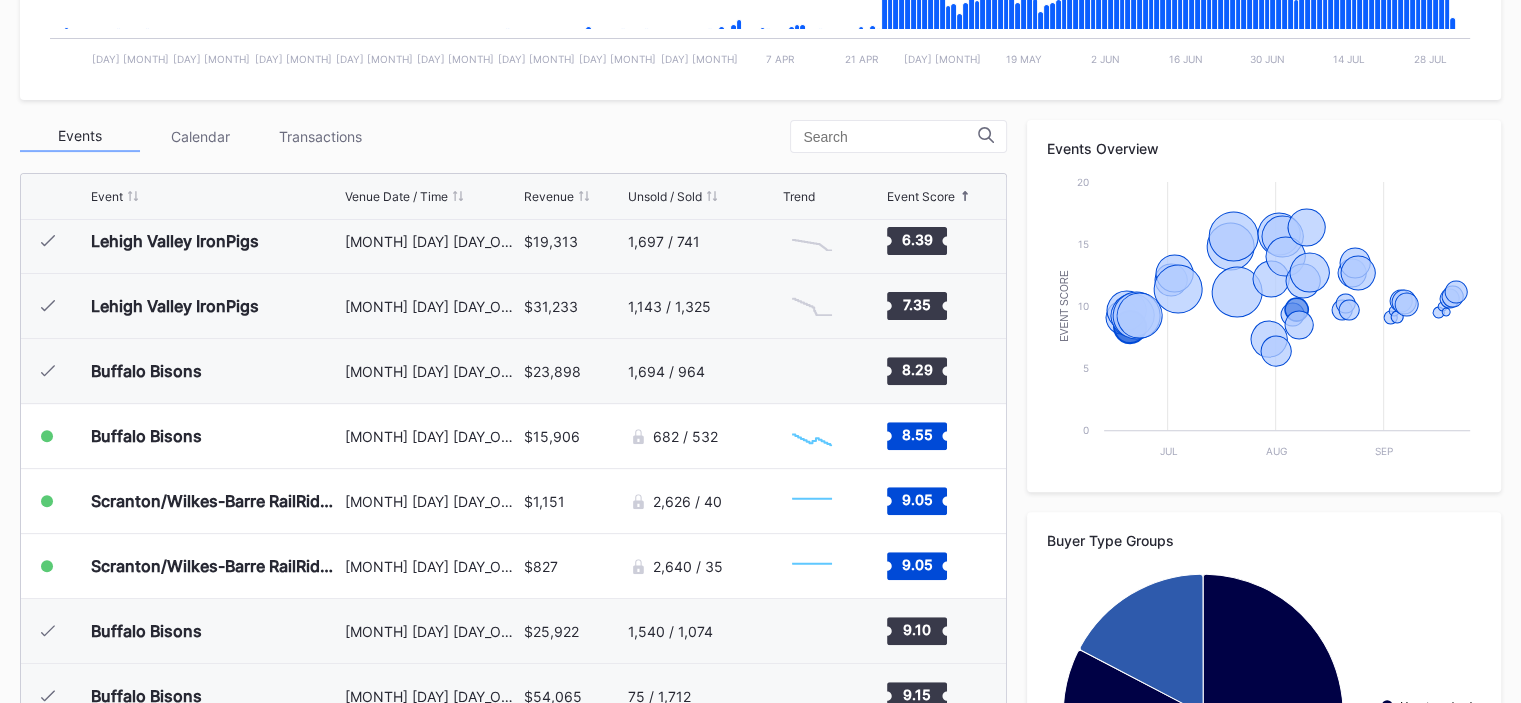 scroll, scrollTop: 0, scrollLeft: 0, axis: both 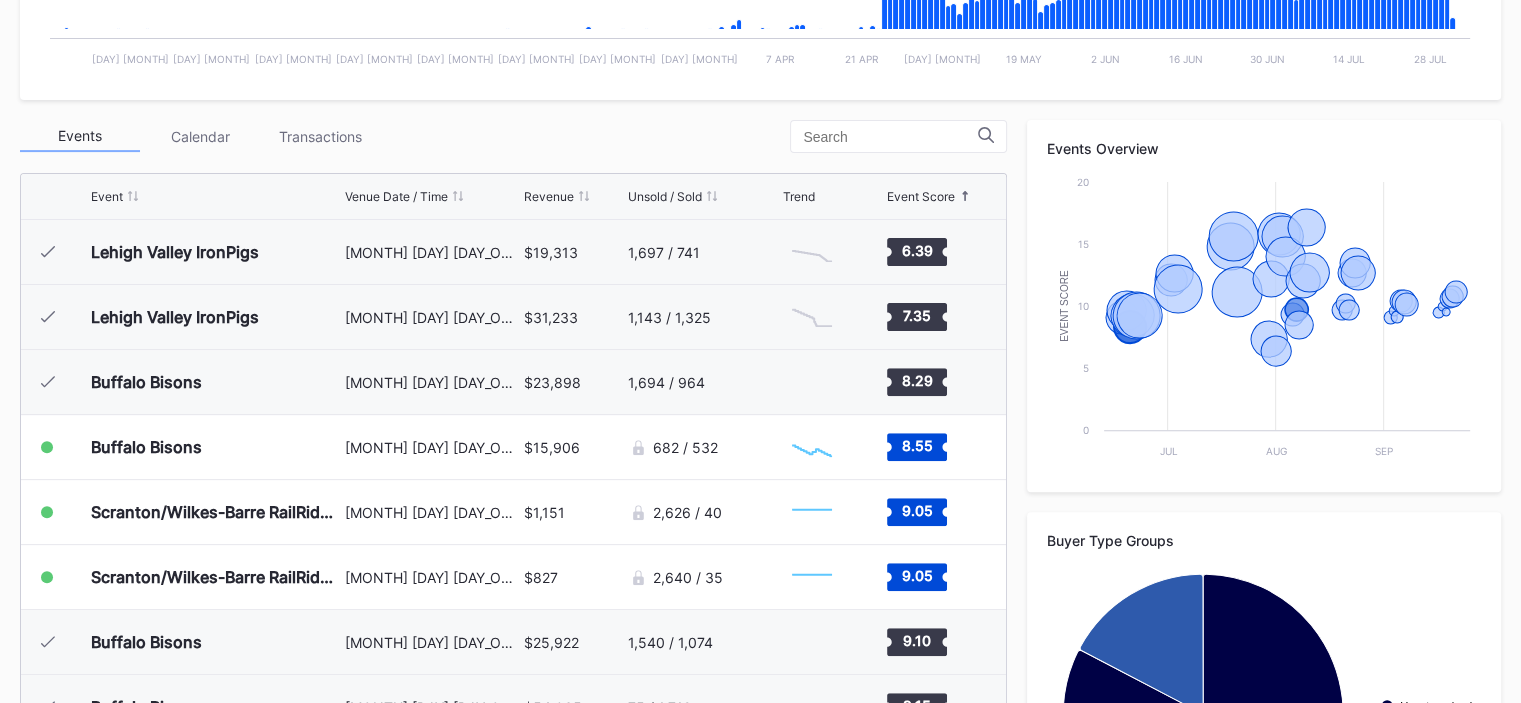 click on "Event Venue Date / Time Revenue Unsold / Sold Trend Event Score" at bounding box center (513, 197) 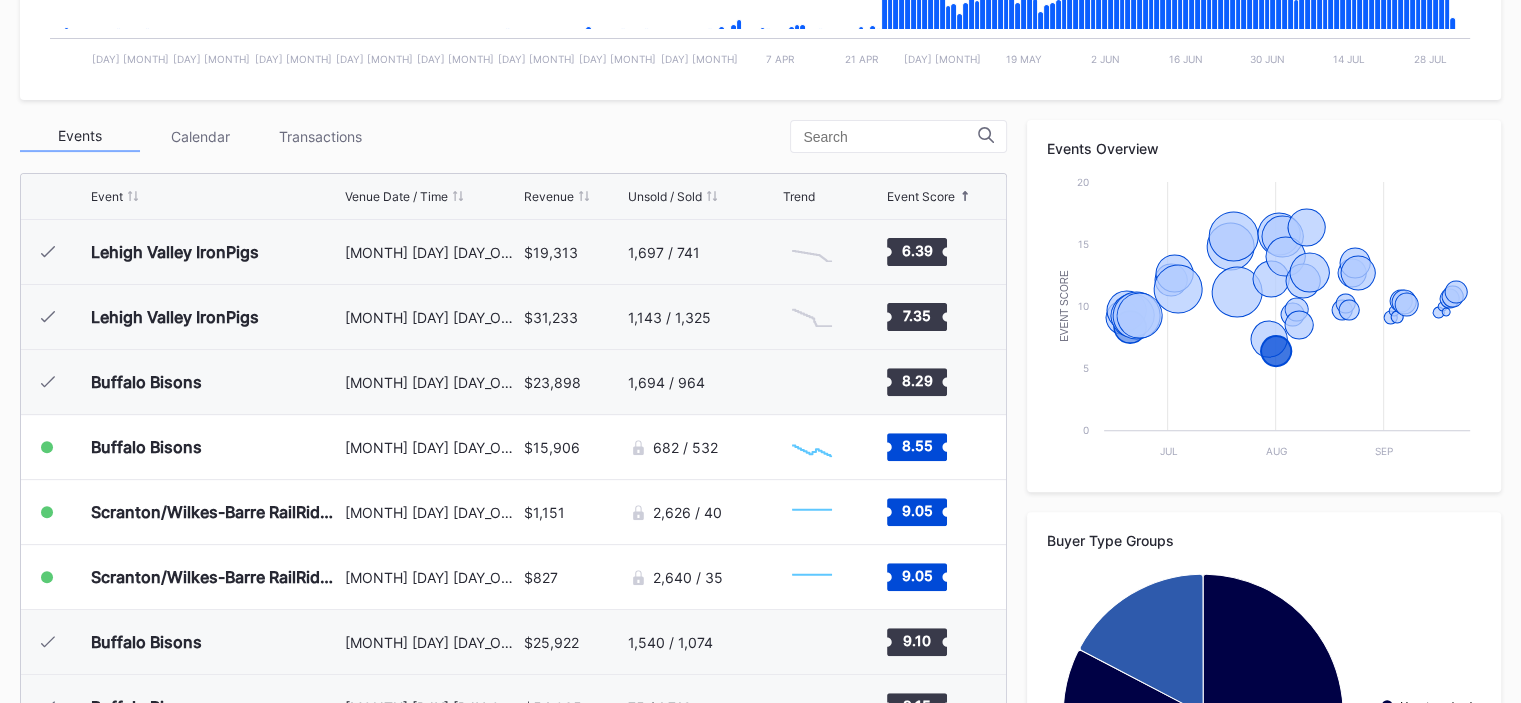 click on "Event Score" at bounding box center (921, 196) 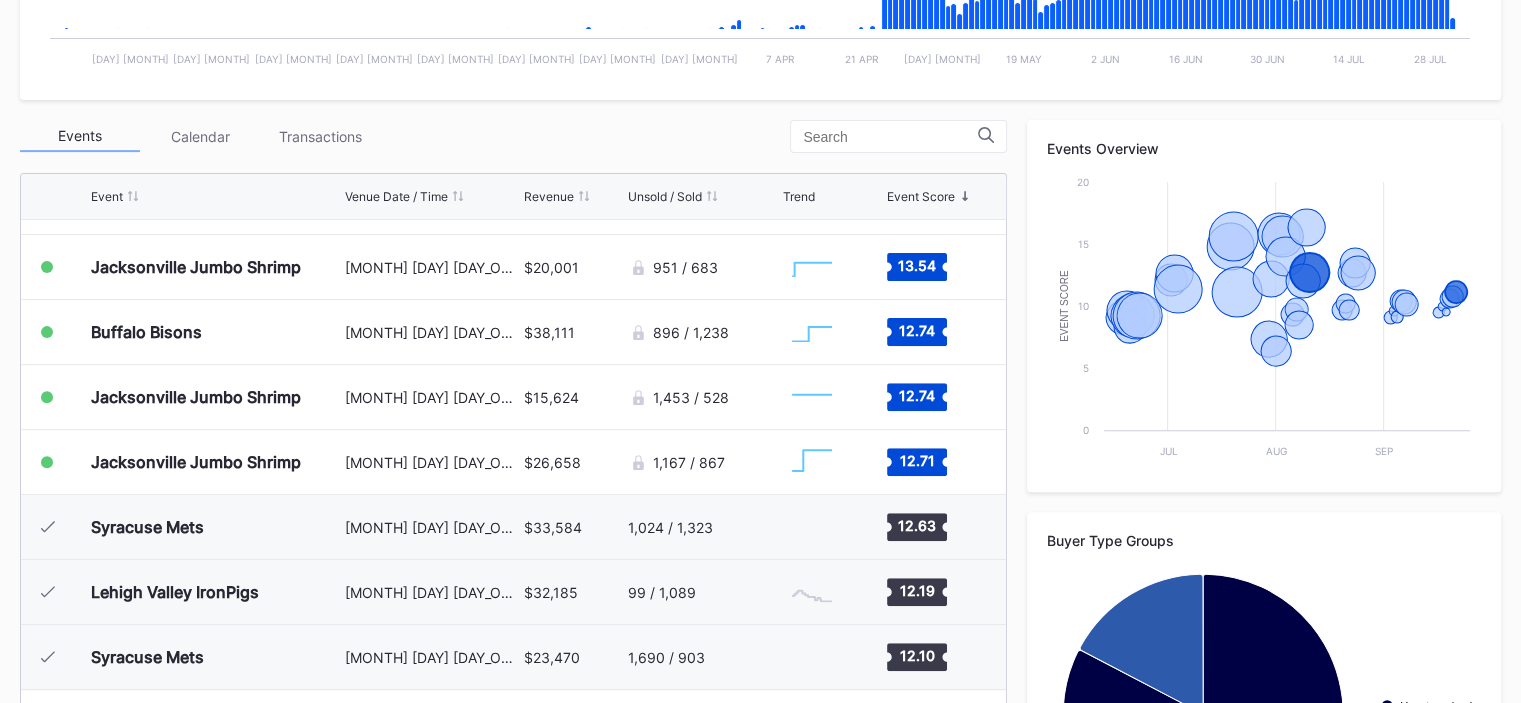 scroll, scrollTop: 0, scrollLeft: 0, axis: both 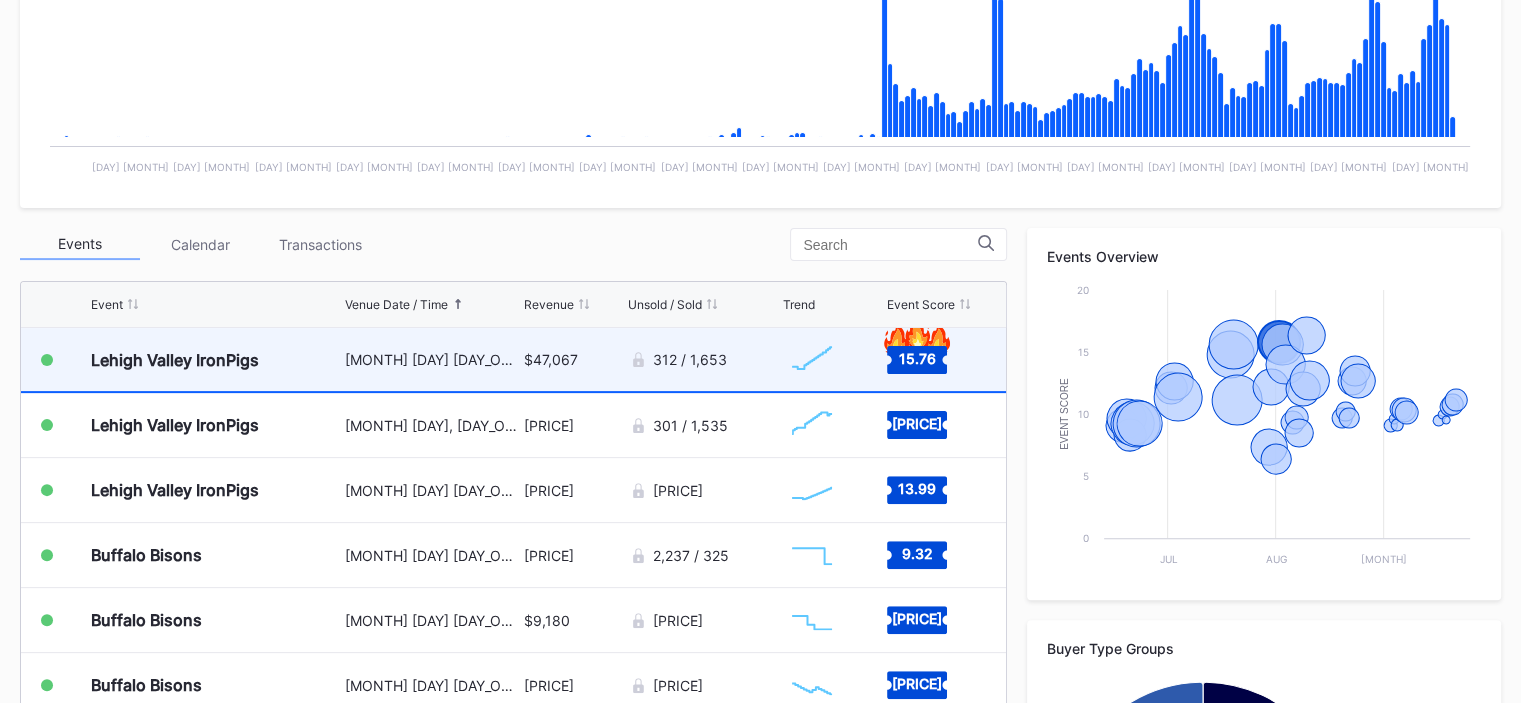 click on "312 / 1,653" at bounding box center [702, 359] 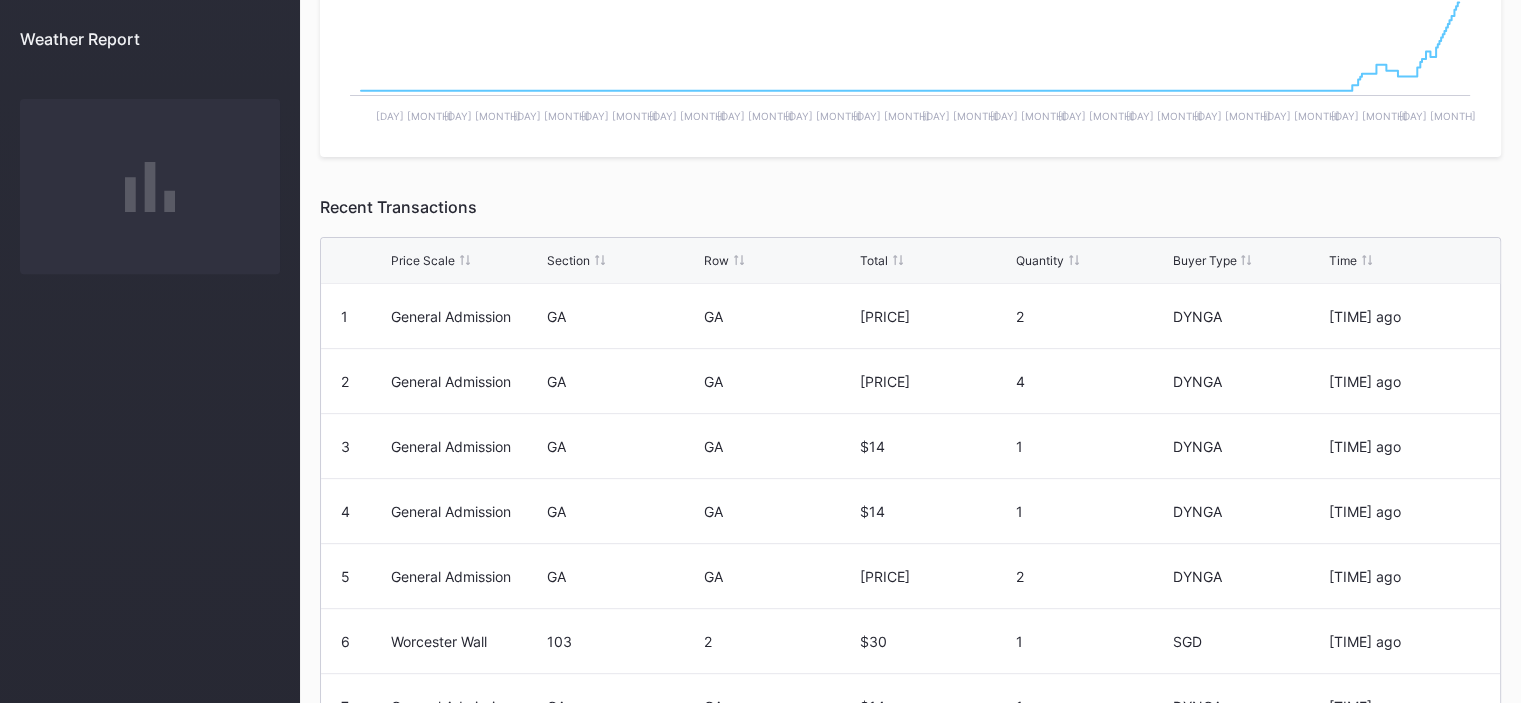 scroll, scrollTop: 789, scrollLeft: 0, axis: vertical 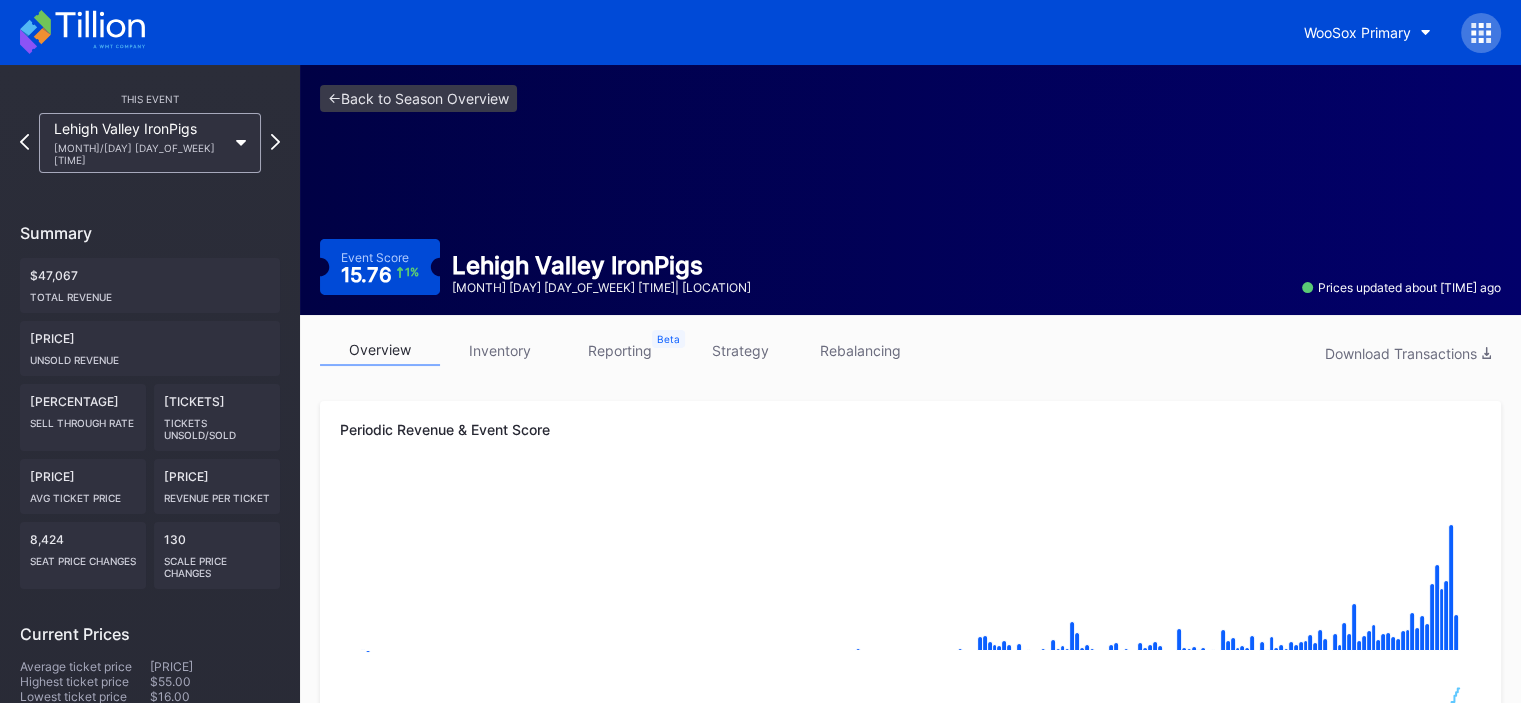 click on "This Event [TEAM] [MONTH] [DAY] [DAY_OF_WEEK] [TIME] Summary [PRICE] Total Revenue [PRICE] Unsold Revenue [PERCENTAGE] Sell Through Rate [TICKETS] Tickets Unsold/Sold [PRICE] Avg ticket price [PRICE] Revenue per ticket [NUMBER] seat price changes [NUMBER] scale price changes Current Prices Average ticket price [PRICE] Highest ticket price [PRICE] Lowest ticket price [PRICE] Weather Report [TEMPERATURE] ℉ [MONTH] [DAY], [YEAR] [DAY_OF_WEEK] [PERCENTAGE] chance of rain Buyer Type Groups Created with Highcharts [VERSION] Chart title Uncategorized Single Game" at bounding box center [150, 586] 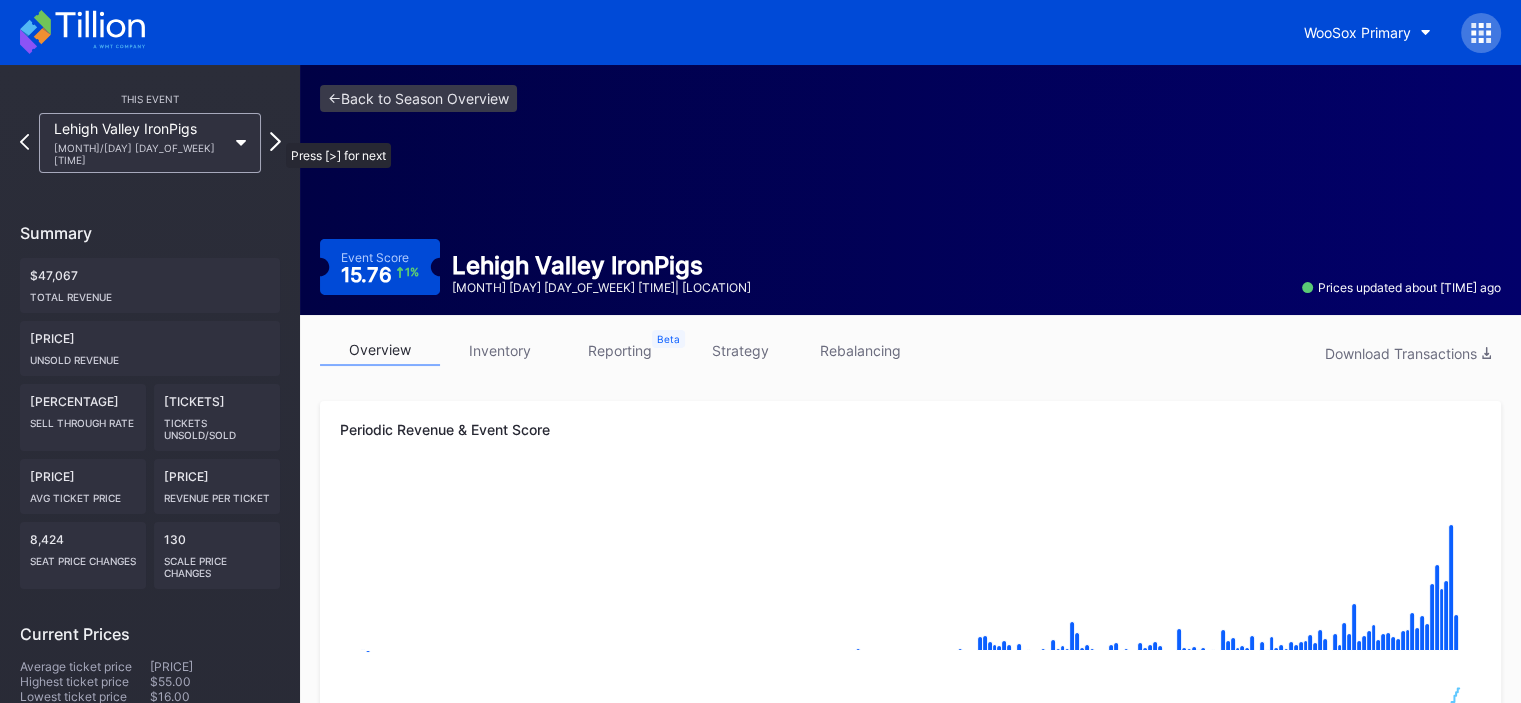 click 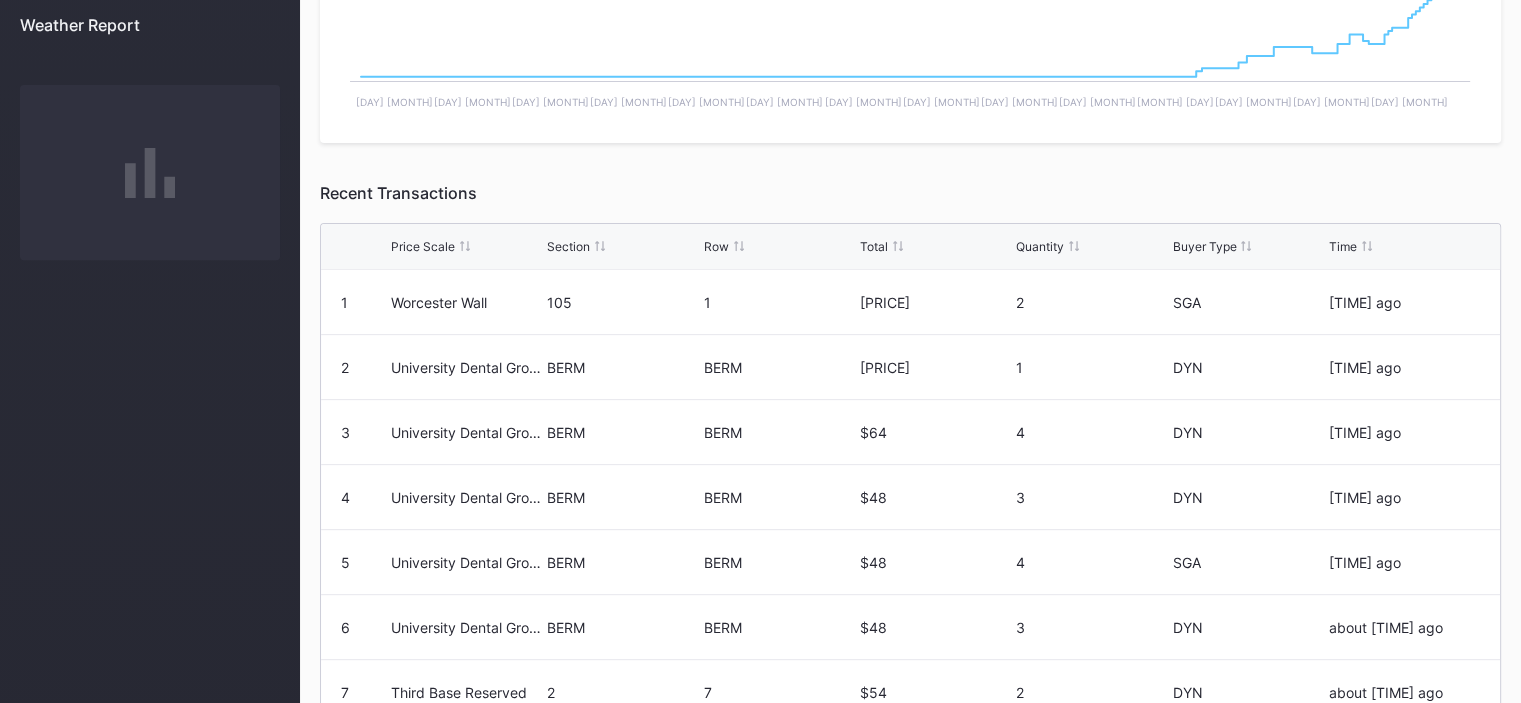 scroll, scrollTop: 712, scrollLeft: 0, axis: vertical 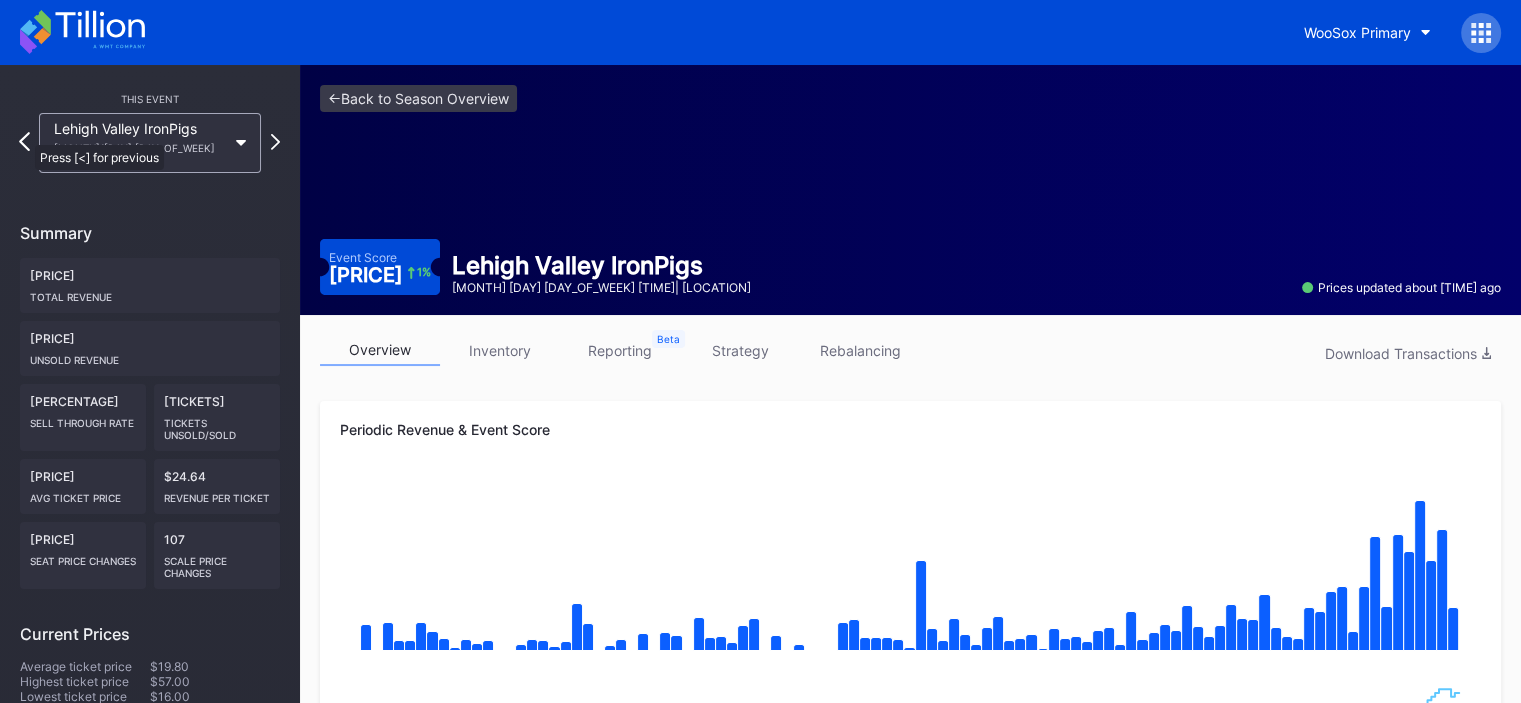 click 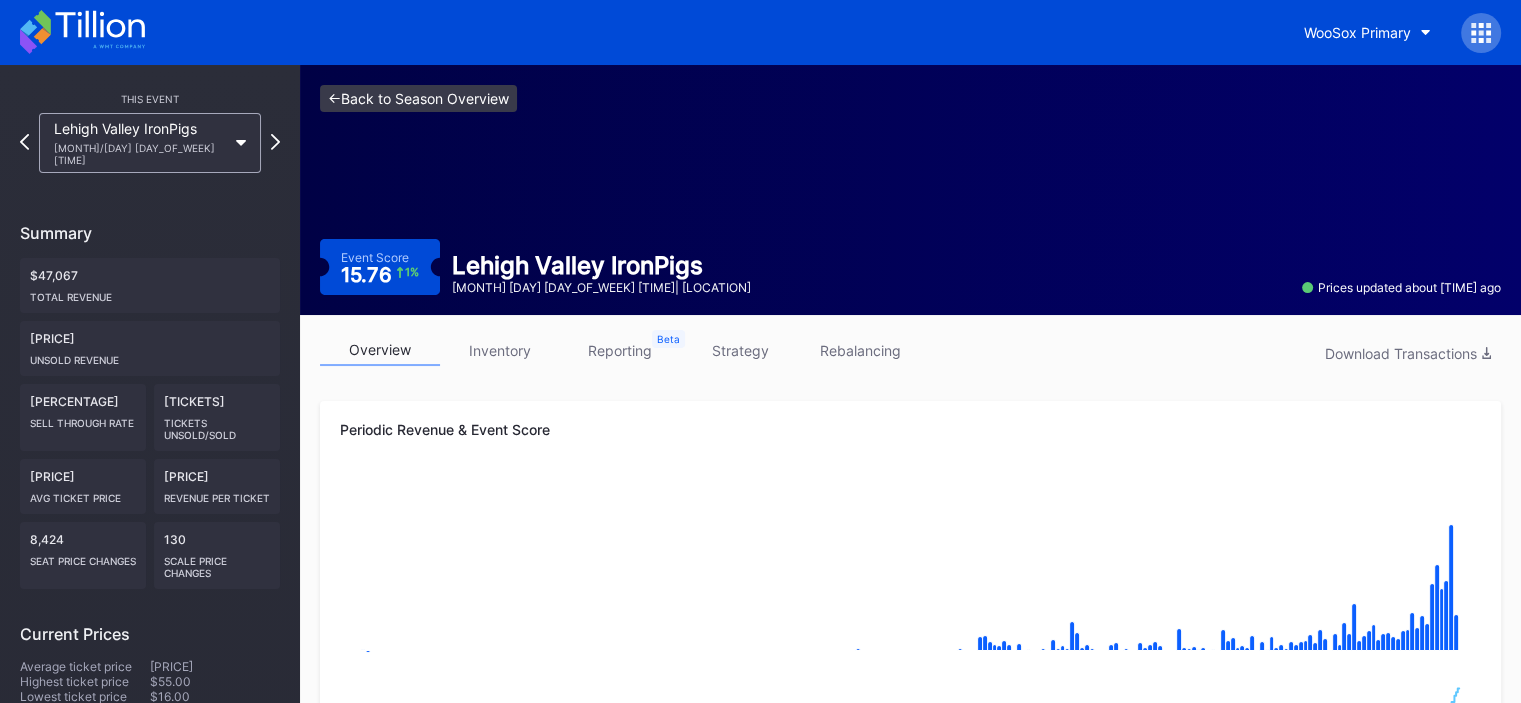 click on "<-  Back to Season Overview" at bounding box center [418, 98] 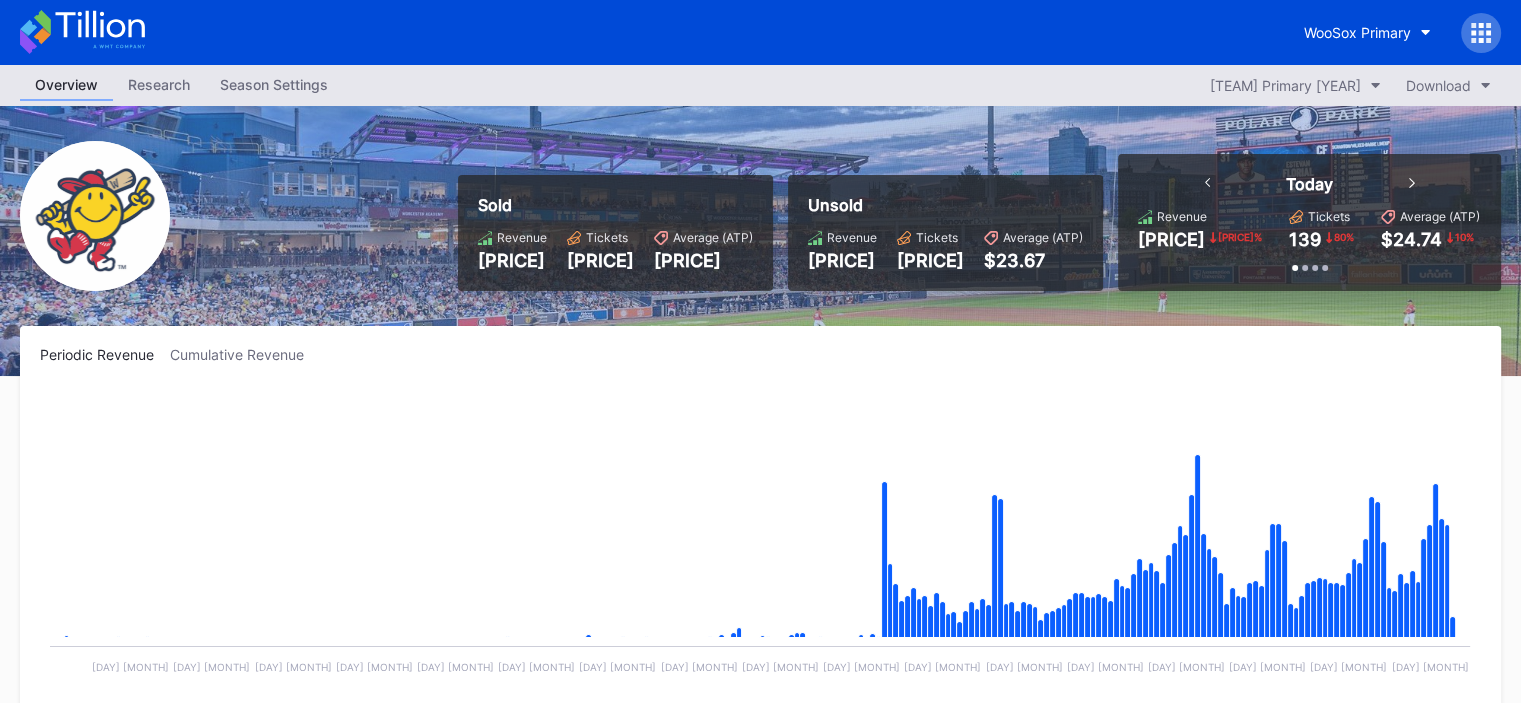 scroll, scrollTop: 975, scrollLeft: 0, axis: vertical 